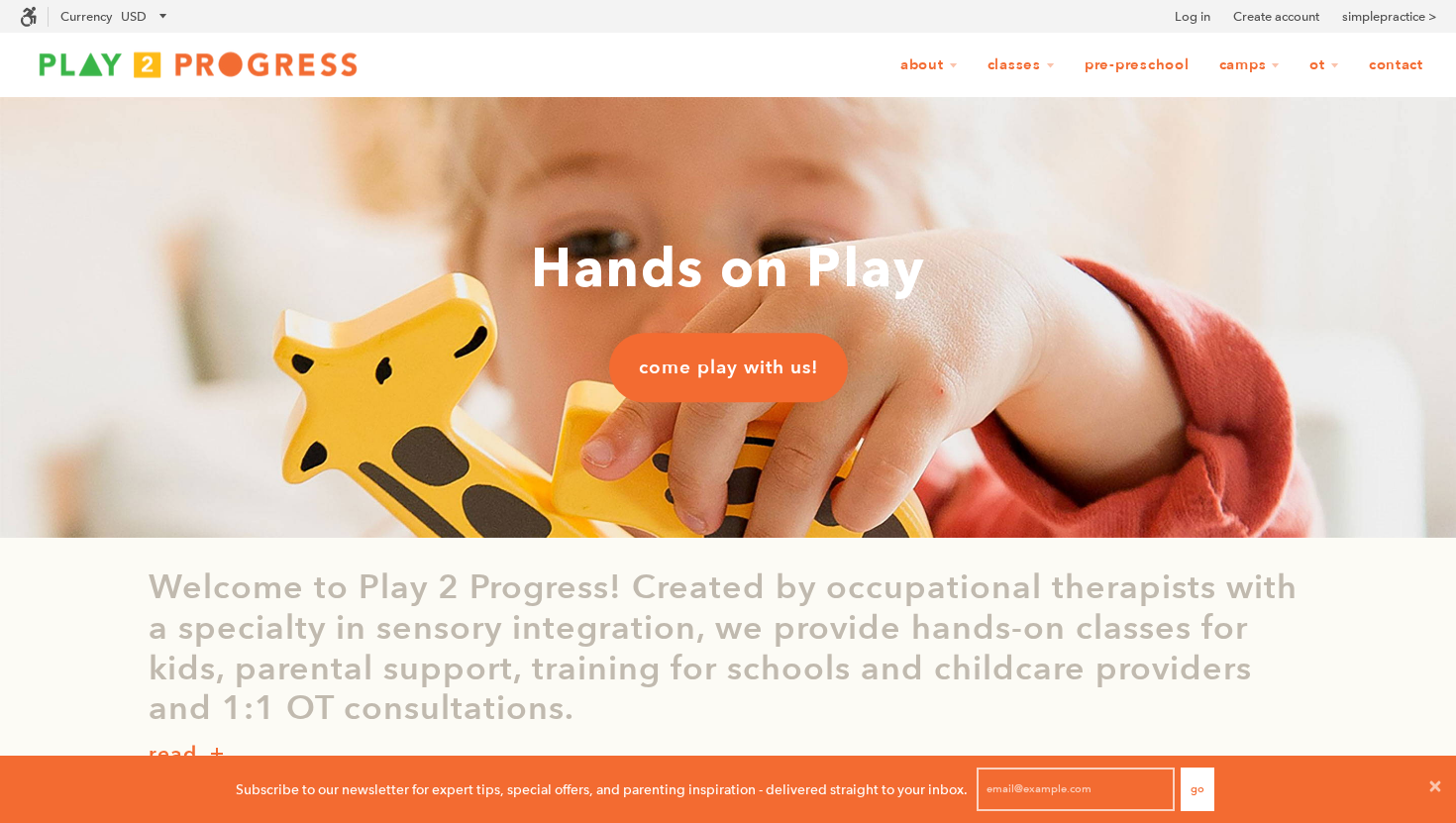 scroll, scrollTop: 0, scrollLeft: 0, axis: both 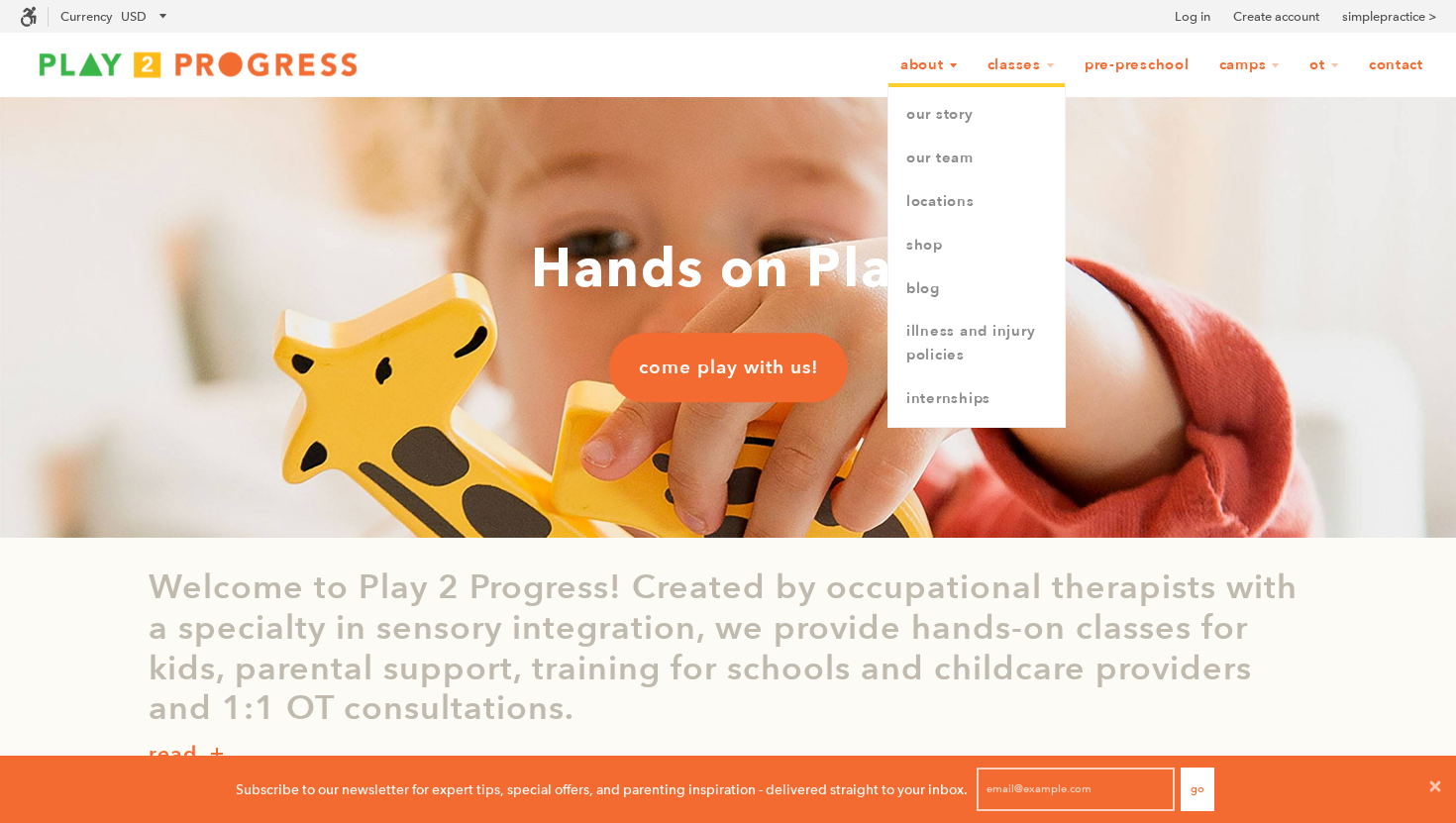 click on "About" at bounding box center [929, 65] 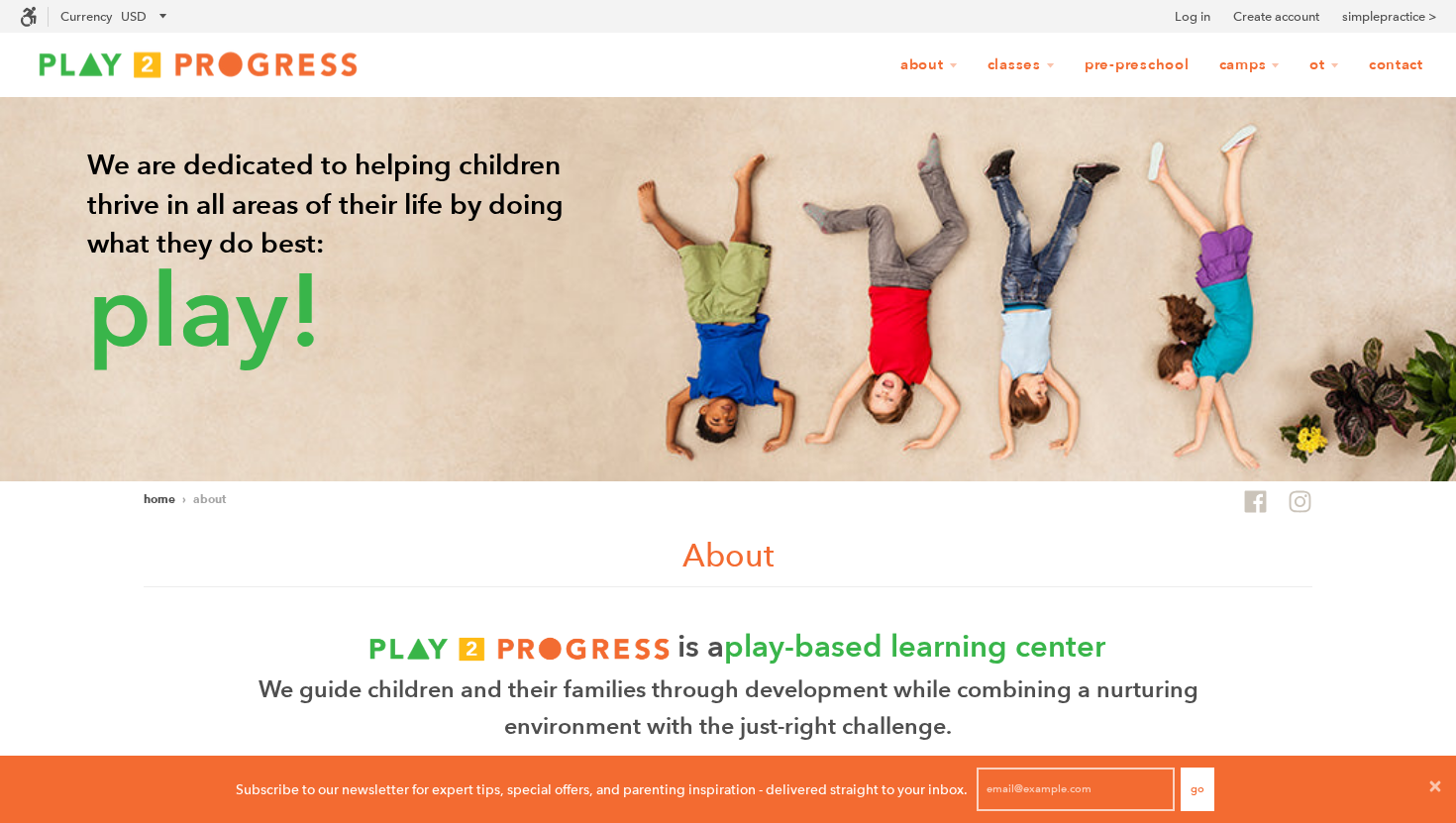 scroll, scrollTop: 0, scrollLeft: 0, axis: both 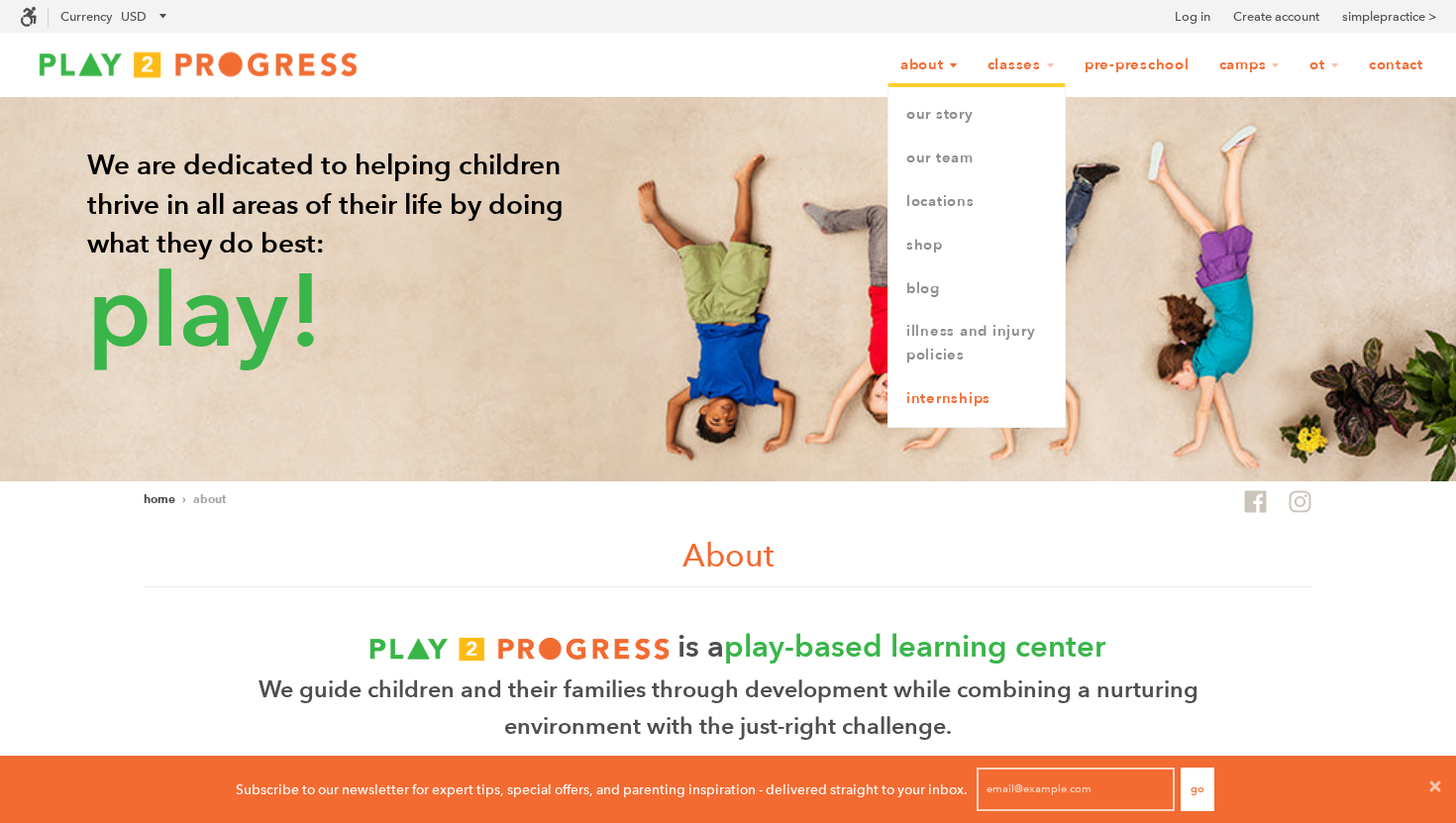 click on "Internships" at bounding box center (977, 399) 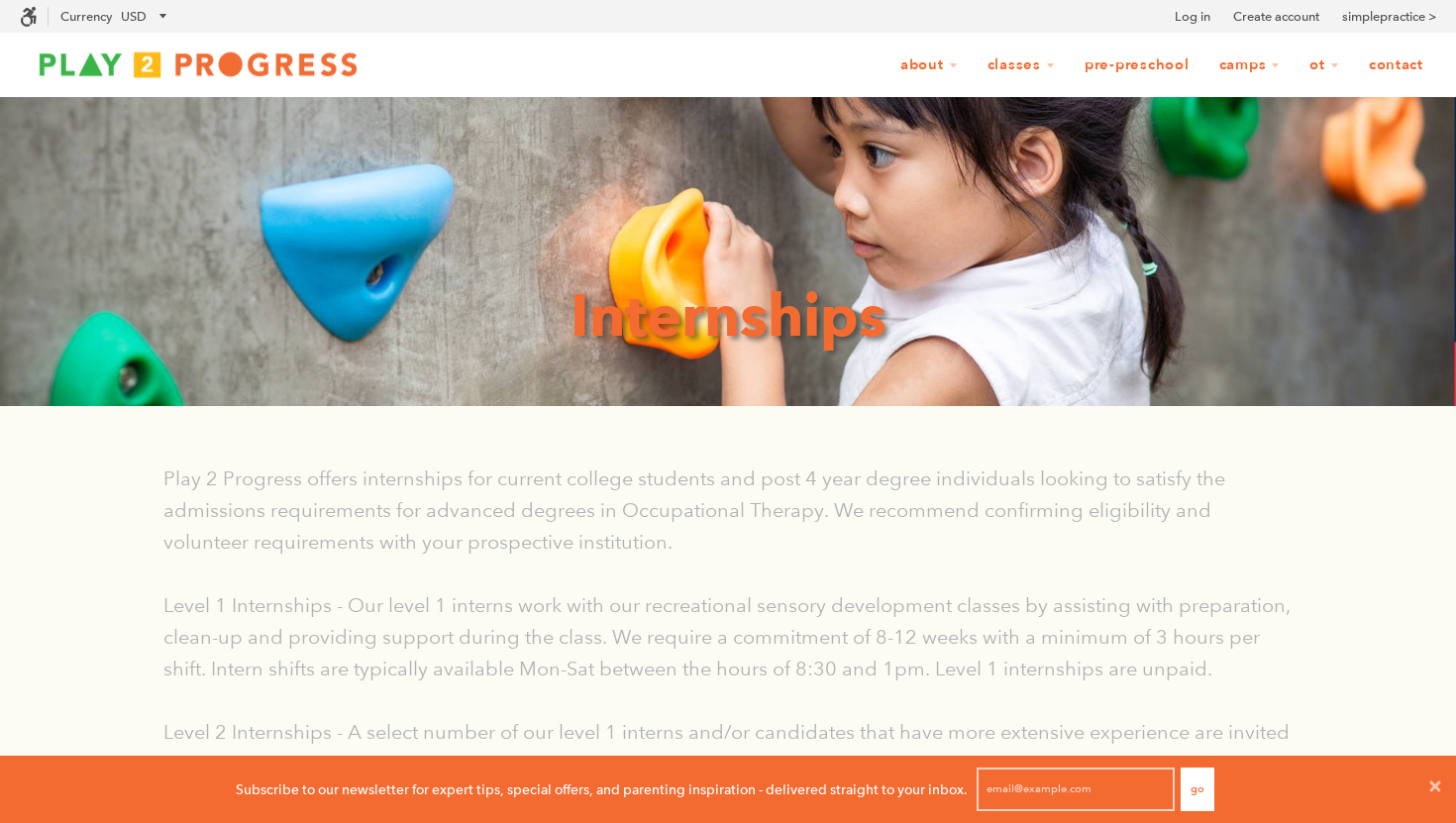 scroll, scrollTop: 0, scrollLeft: 0, axis: both 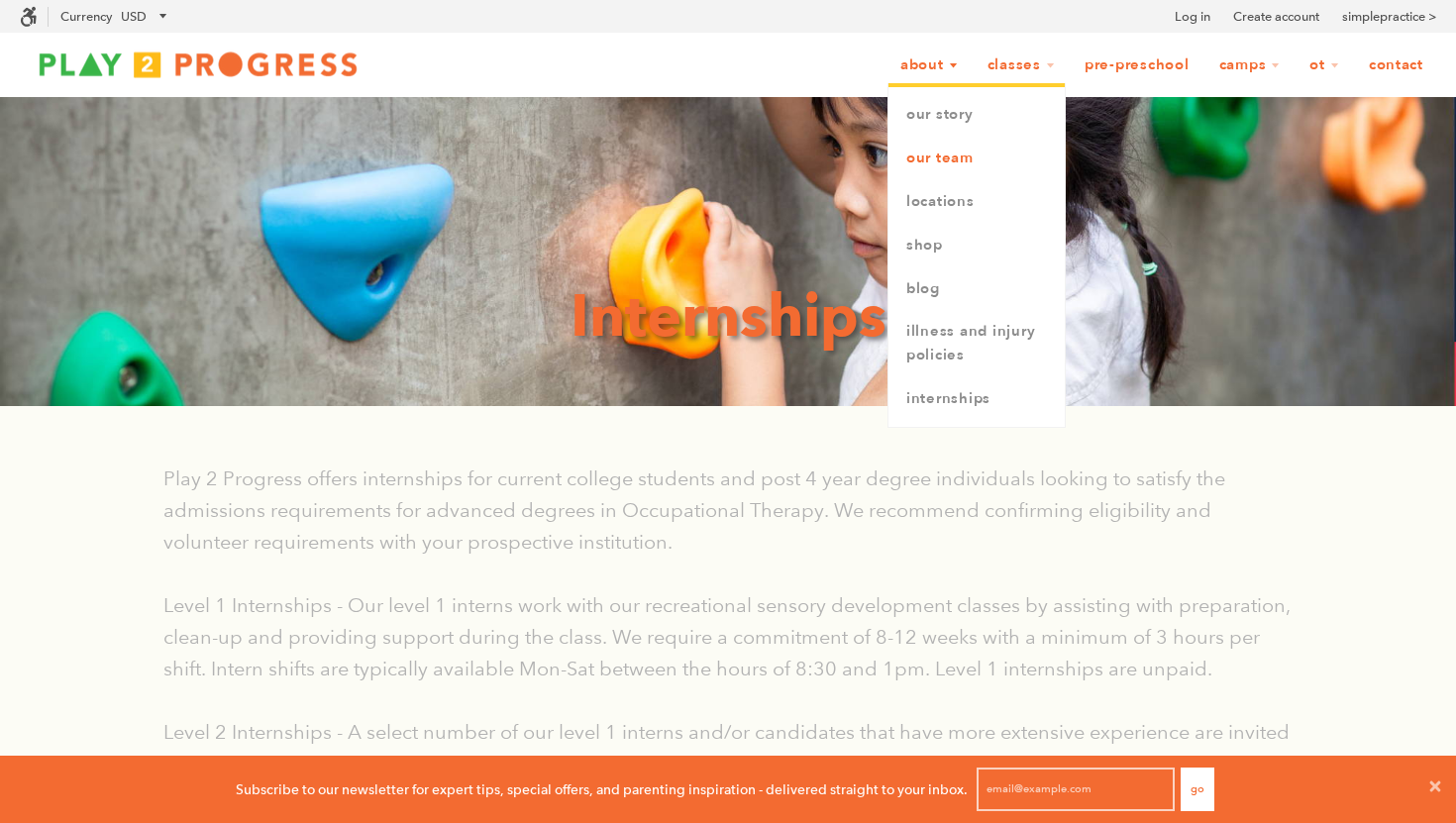 click on "Our Team" at bounding box center (977, 158) 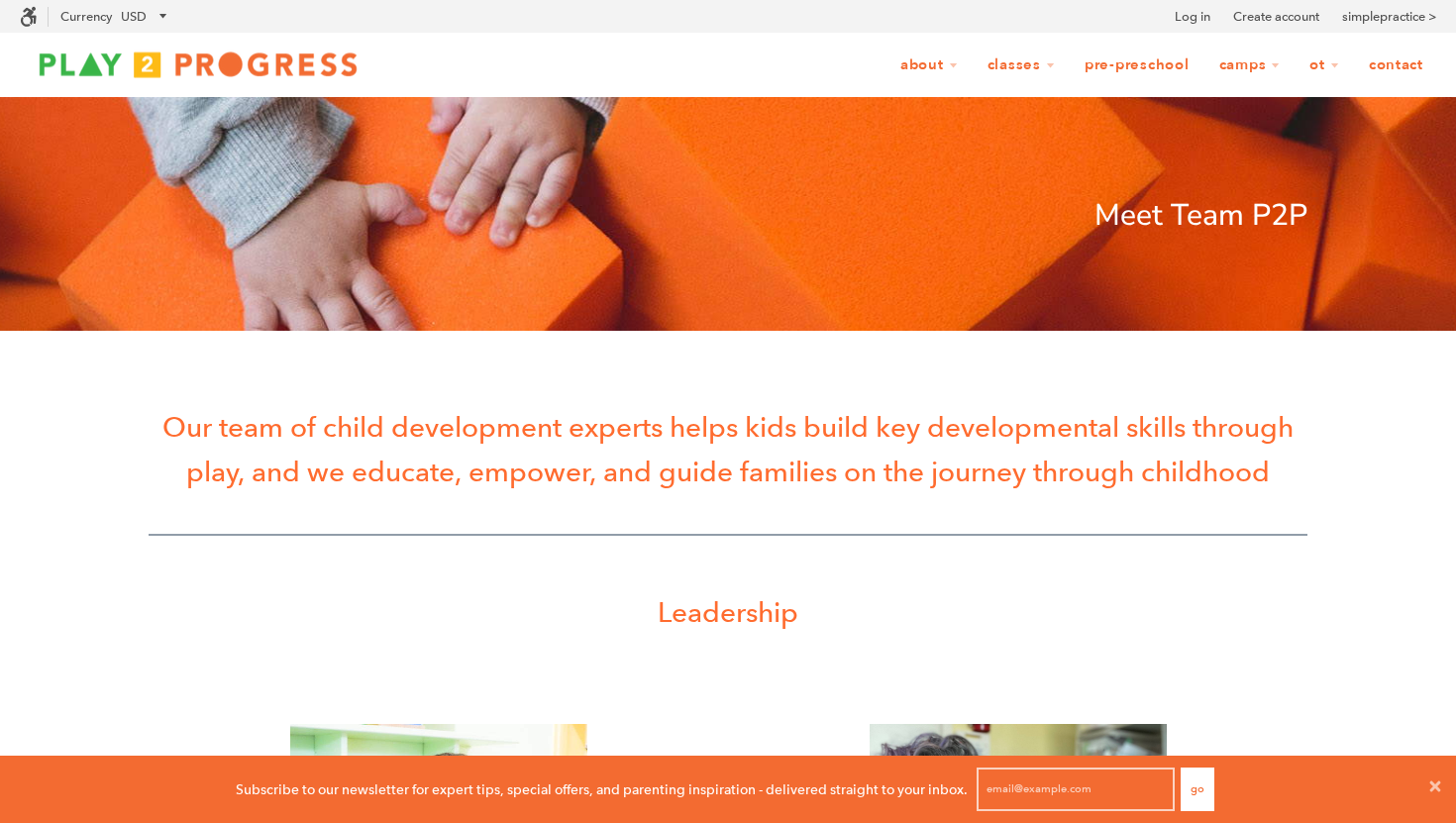 scroll, scrollTop: 0, scrollLeft: 0, axis: both 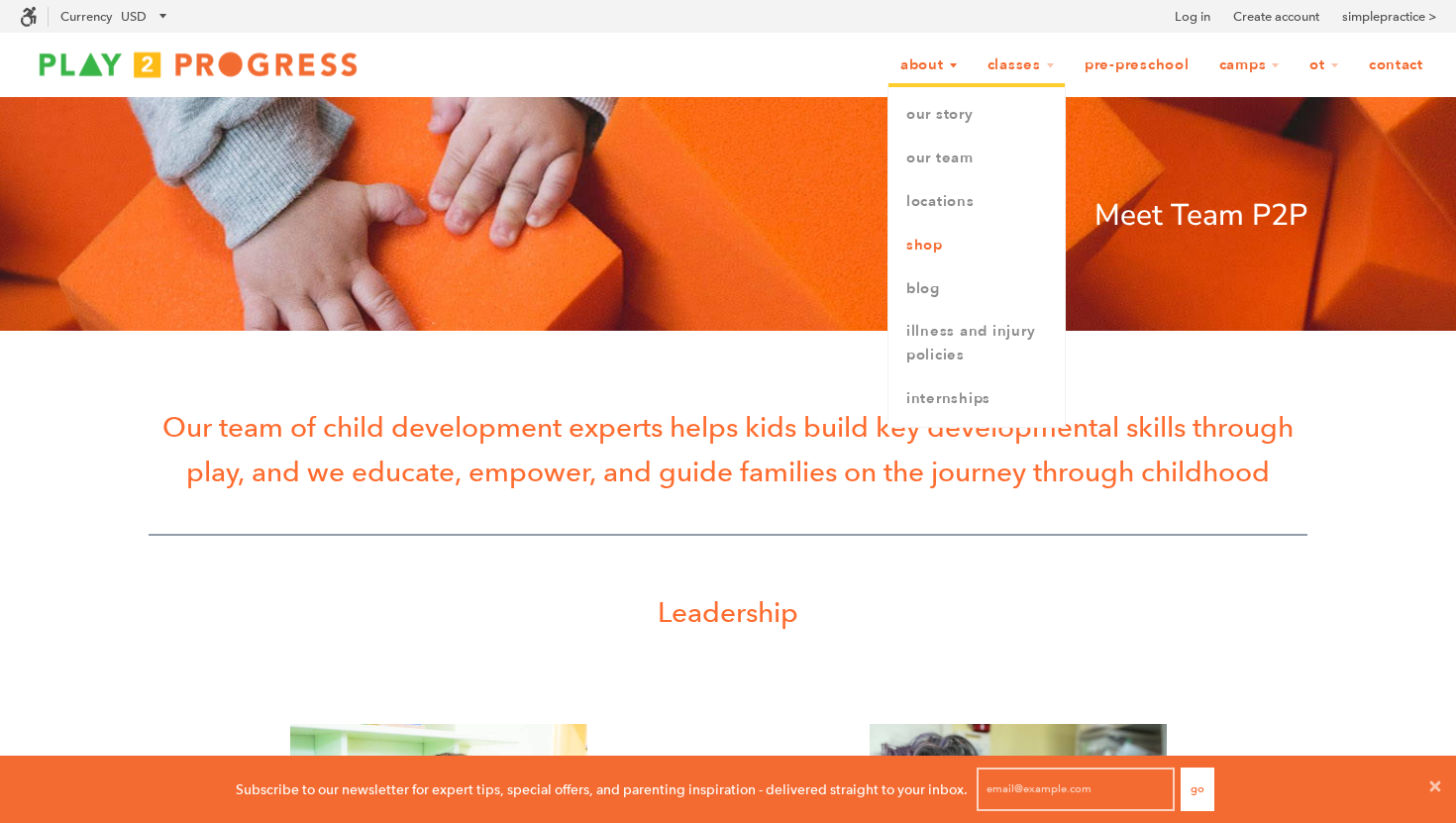 click on "Shop" at bounding box center [977, 246] 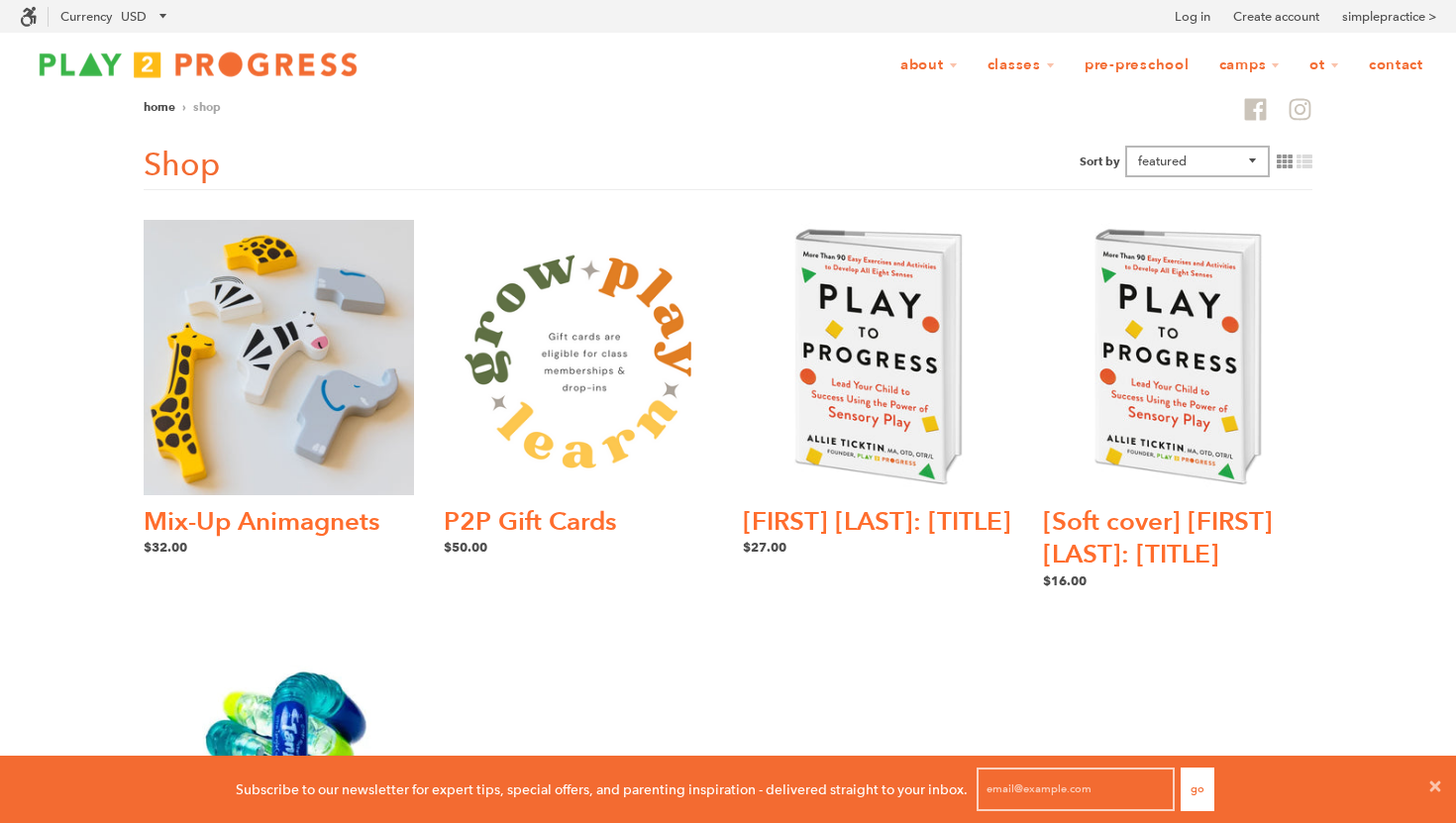 scroll, scrollTop: 0, scrollLeft: 0, axis: both 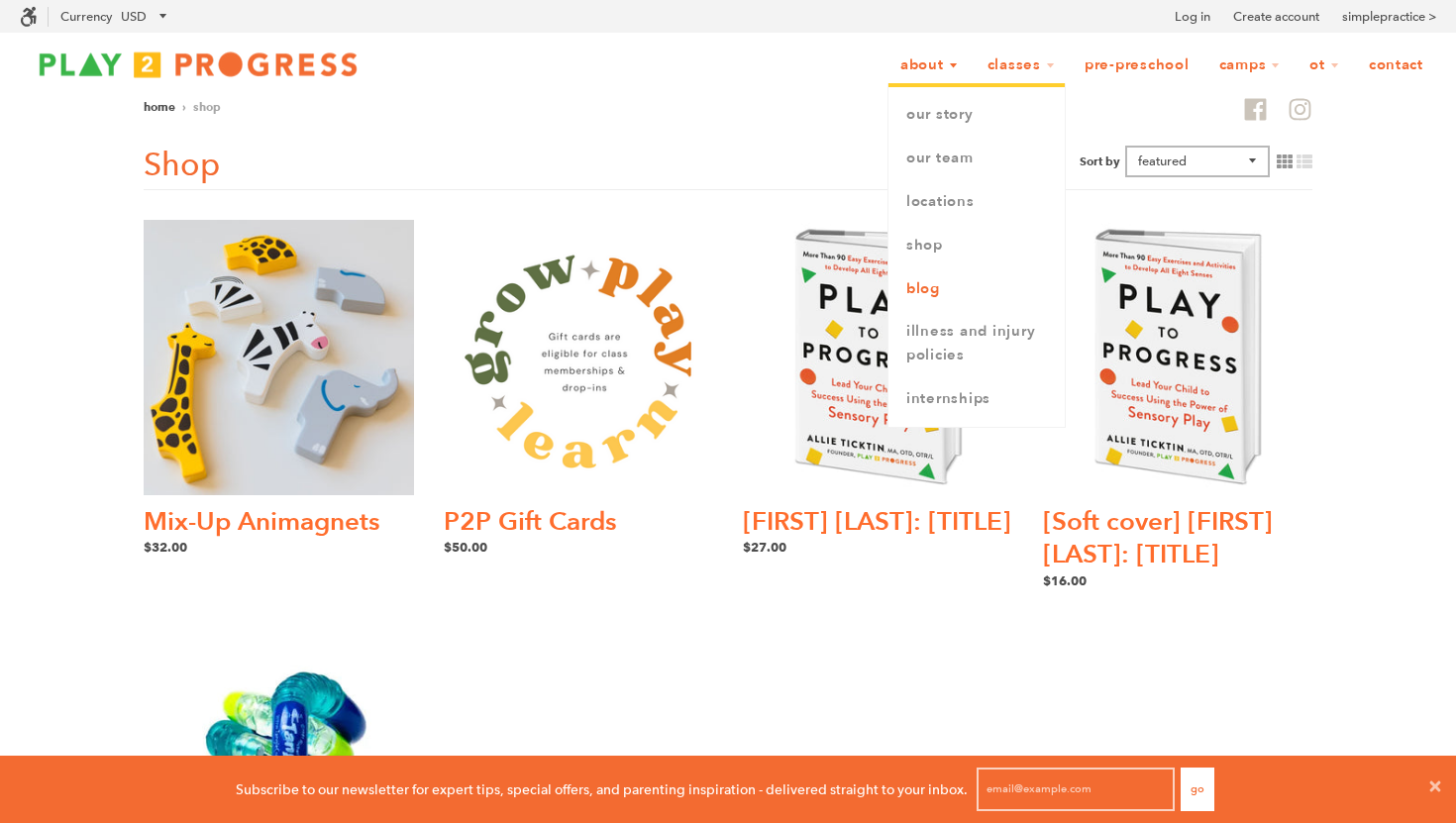 click on "Blog" at bounding box center [977, 289] 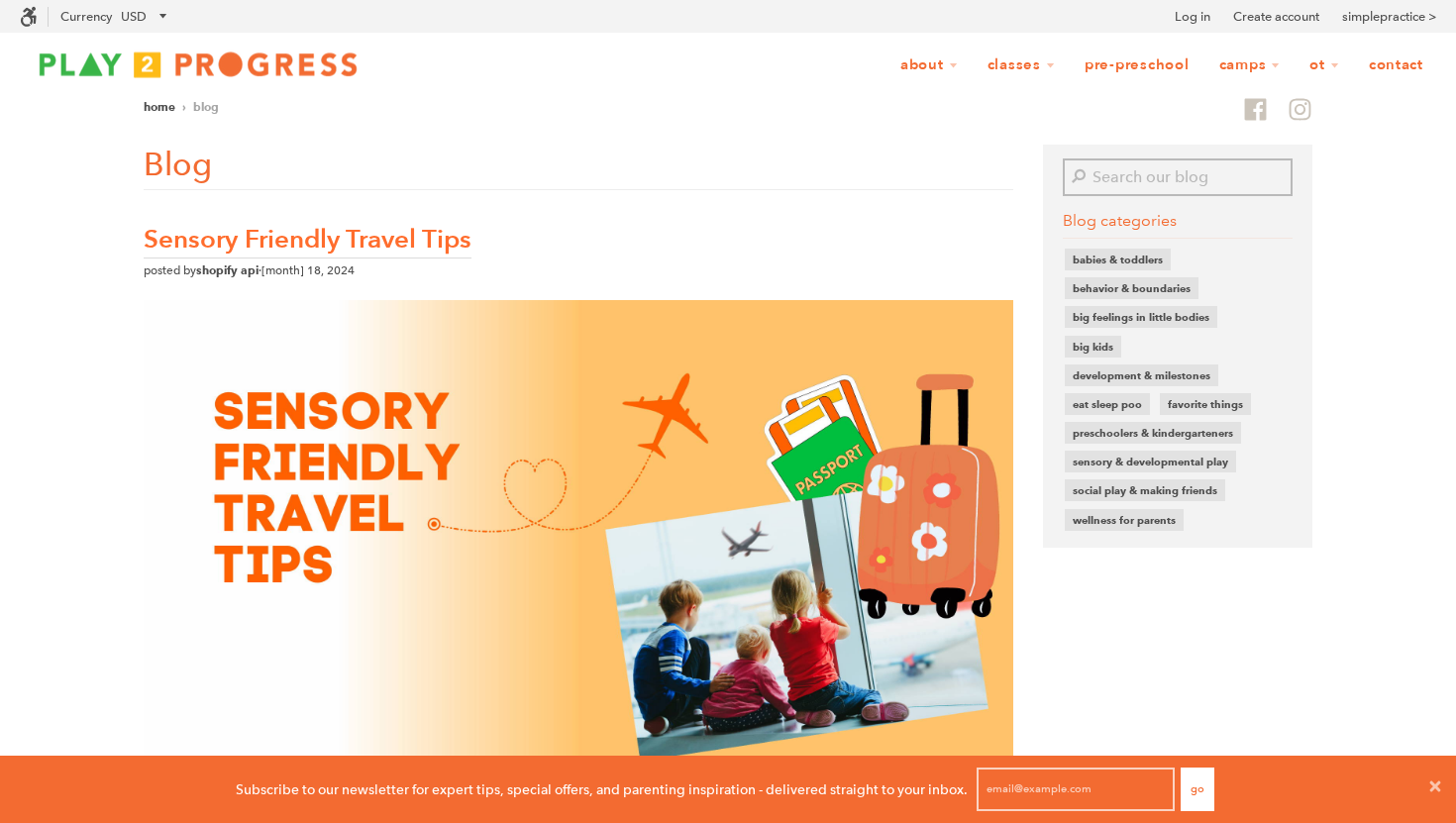 scroll, scrollTop: 0, scrollLeft: 0, axis: both 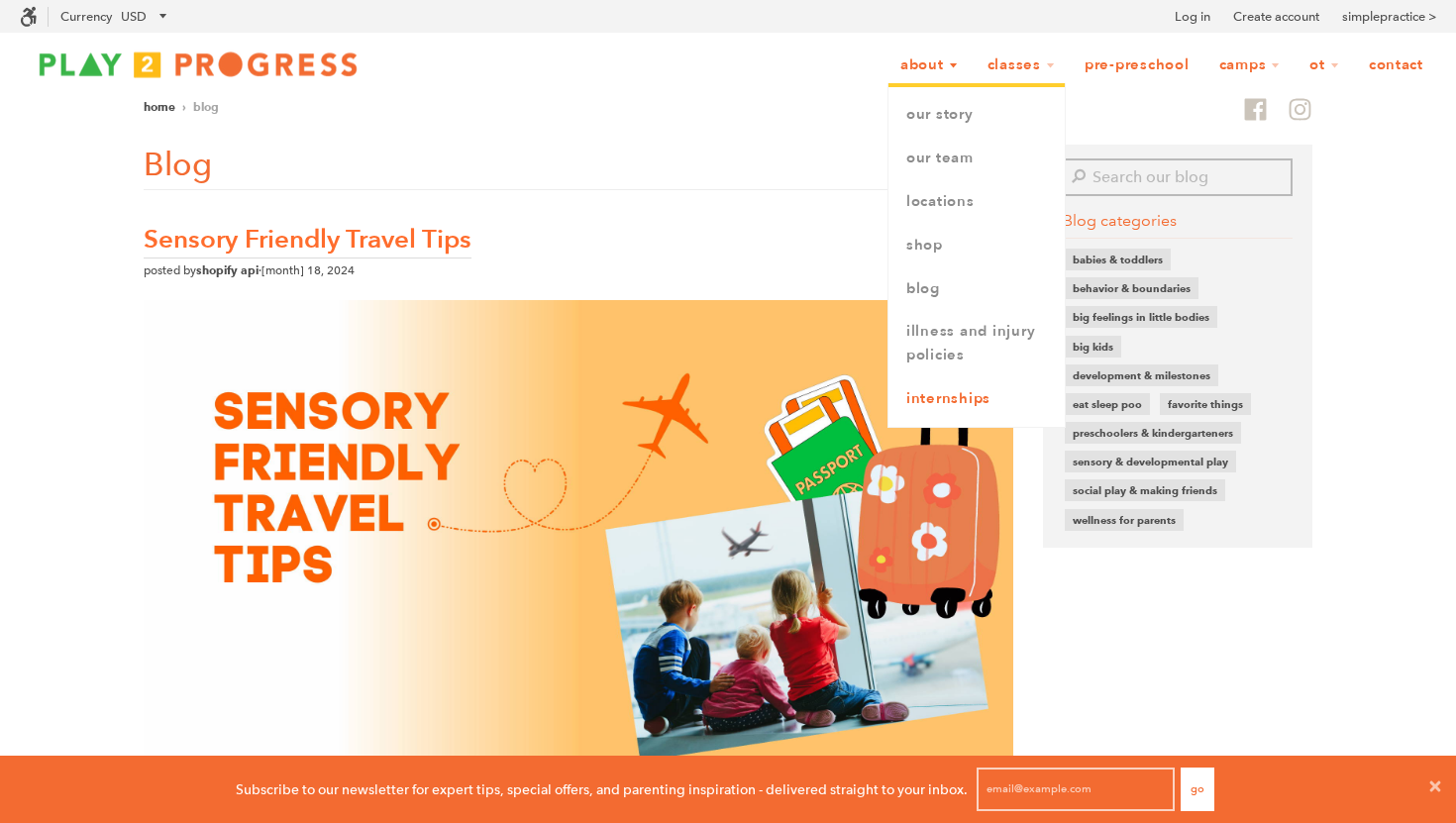 click on "Internships" at bounding box center (977, 399) 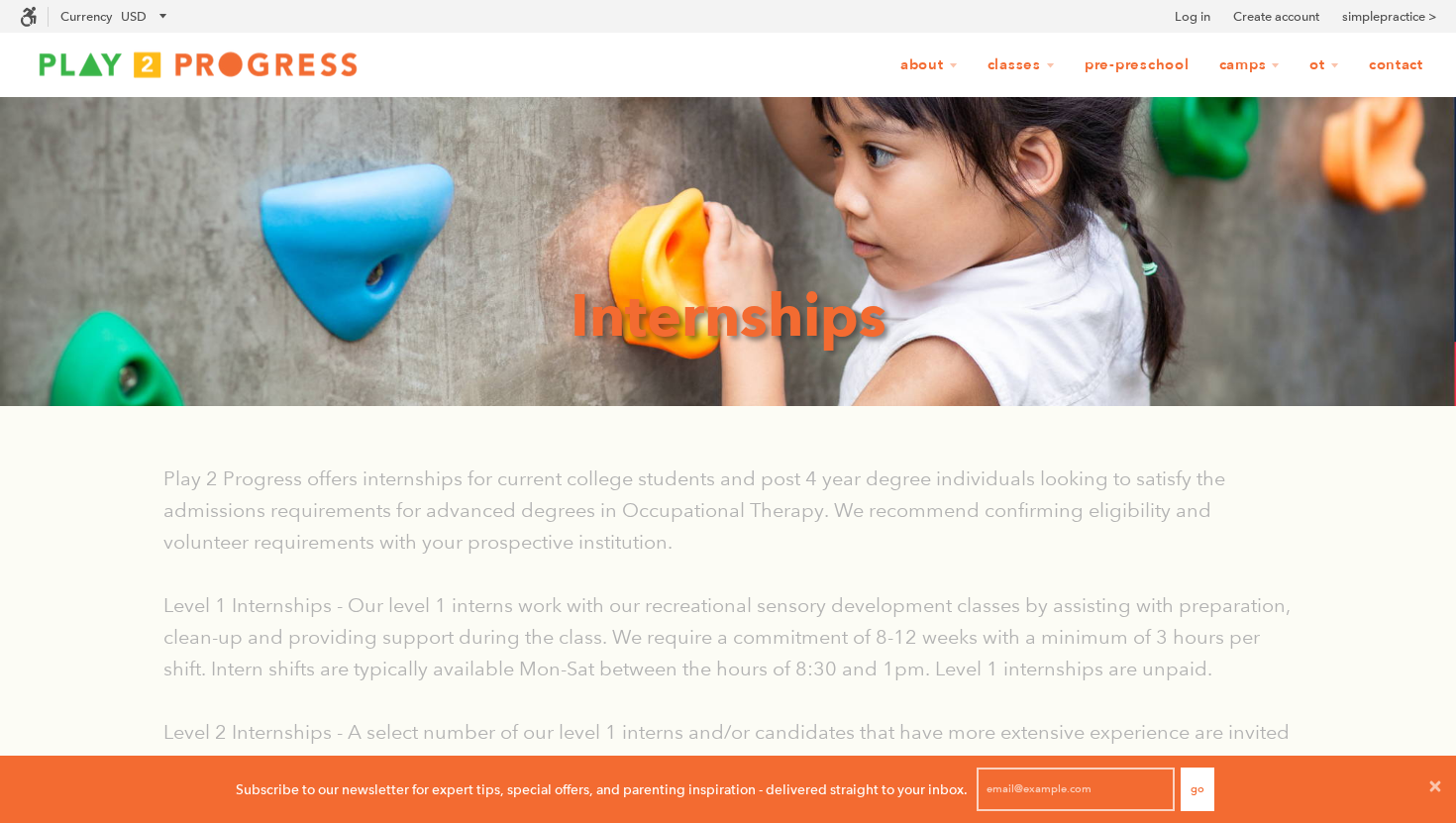 scroll, scrollTop: 0, scrollLeft: 0, axis: both 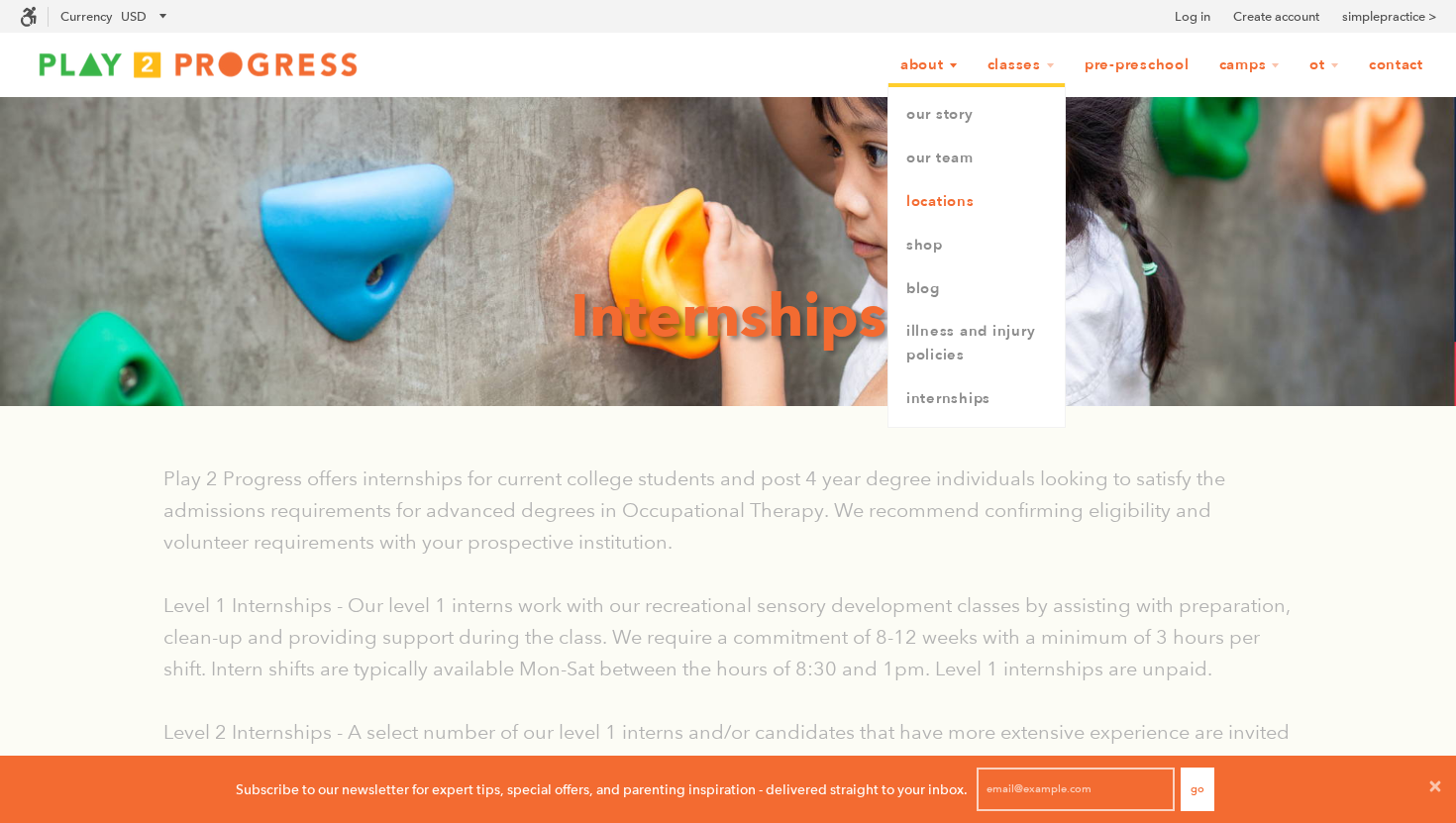 click on "Locations" at bounding box center [977, 202] 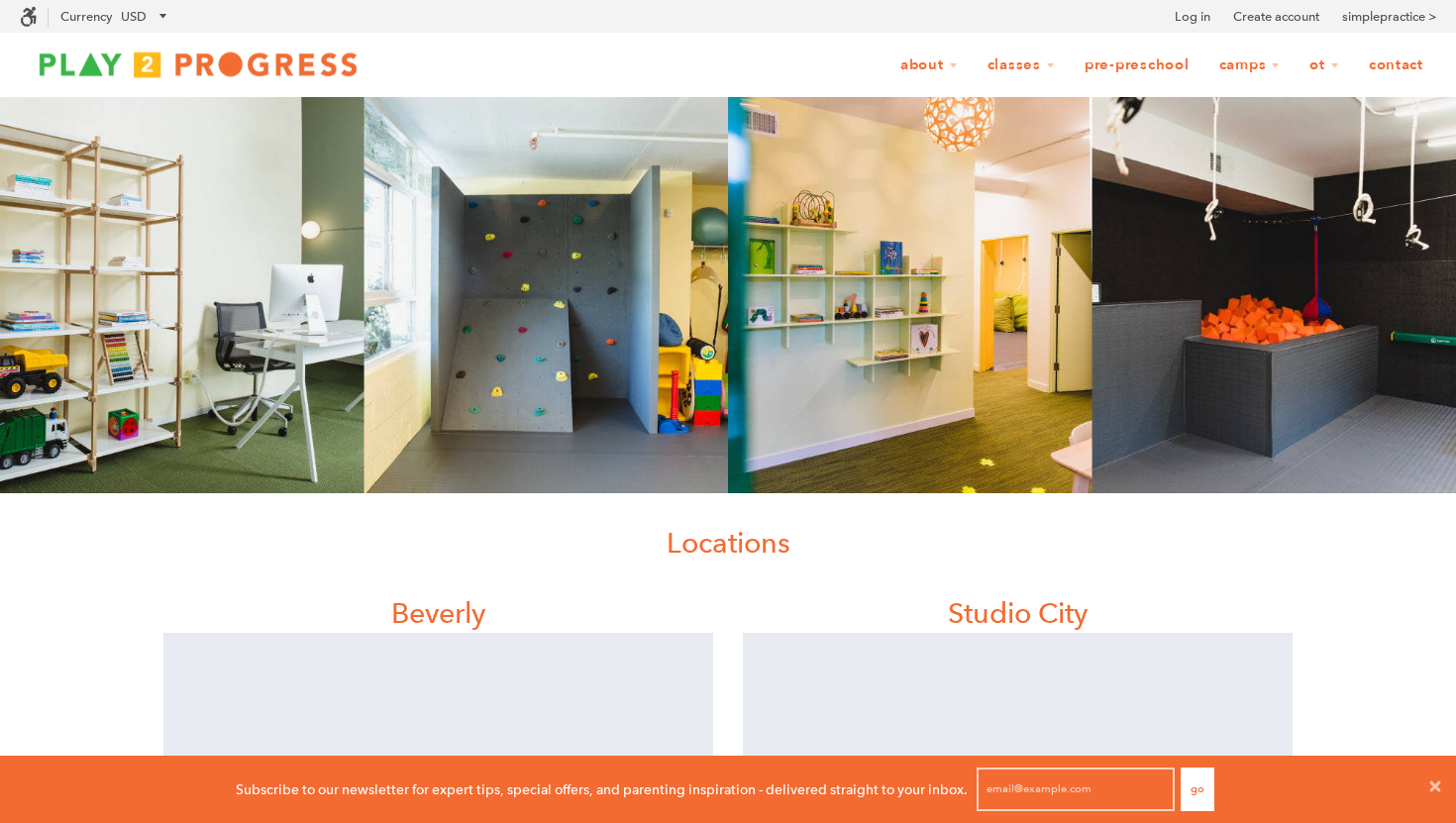 scroll, scrollTop: 0, scrollLeft: 0, axis: both 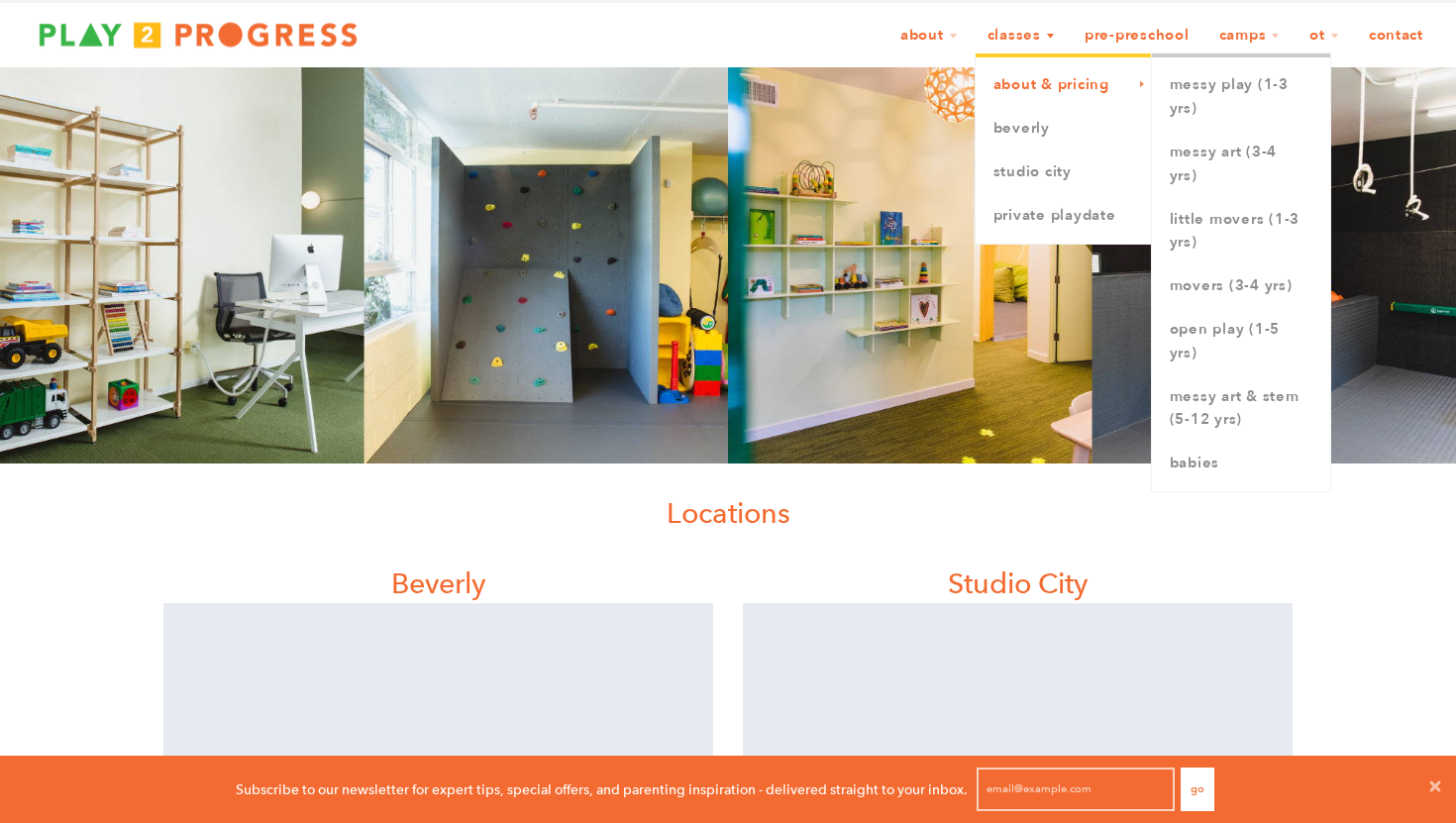 click on "About & Pricing" at bounding box center [1064, 85] 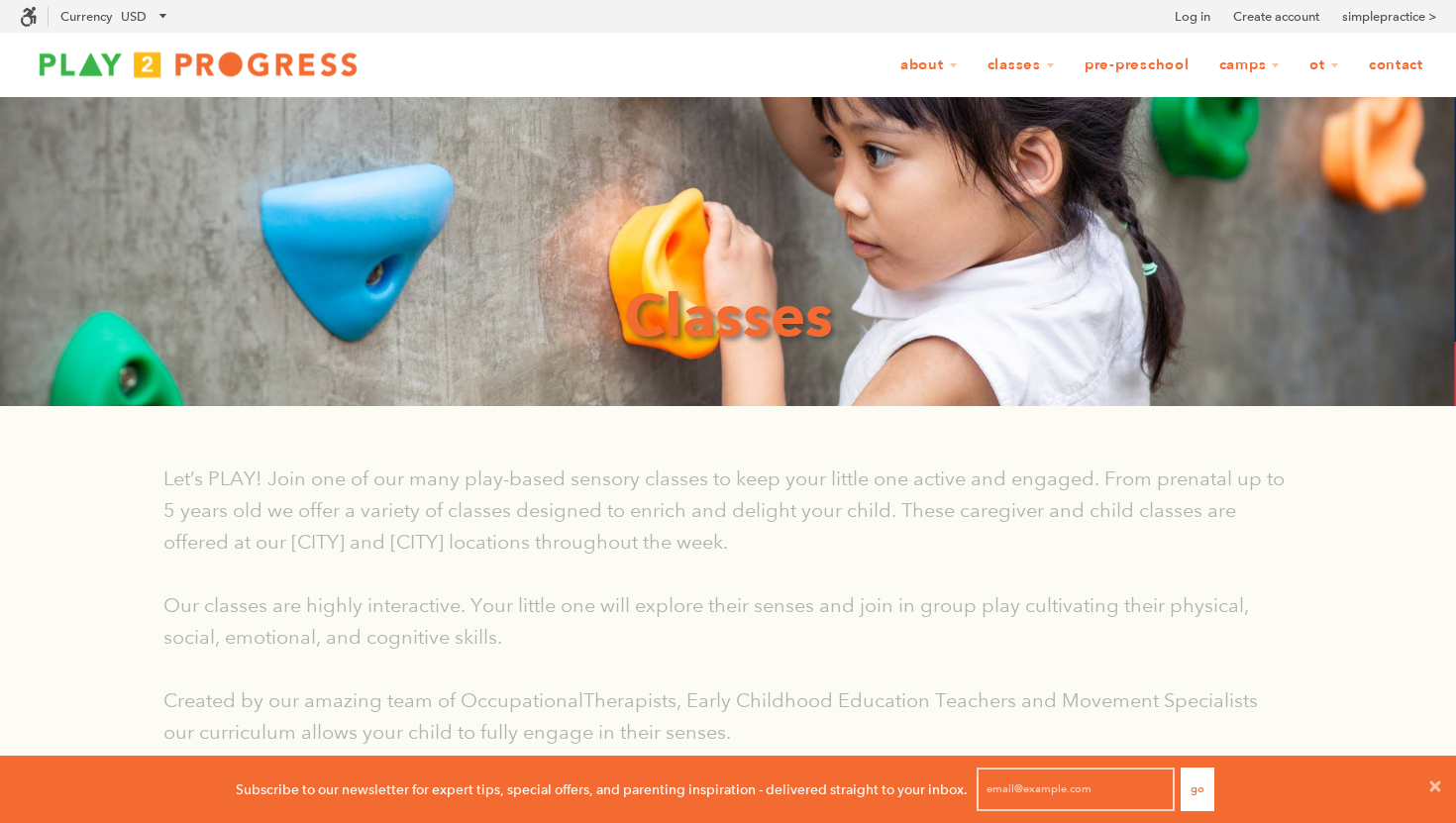 scroll, scrollTop: 0, scrollLeft: 0, axis: both 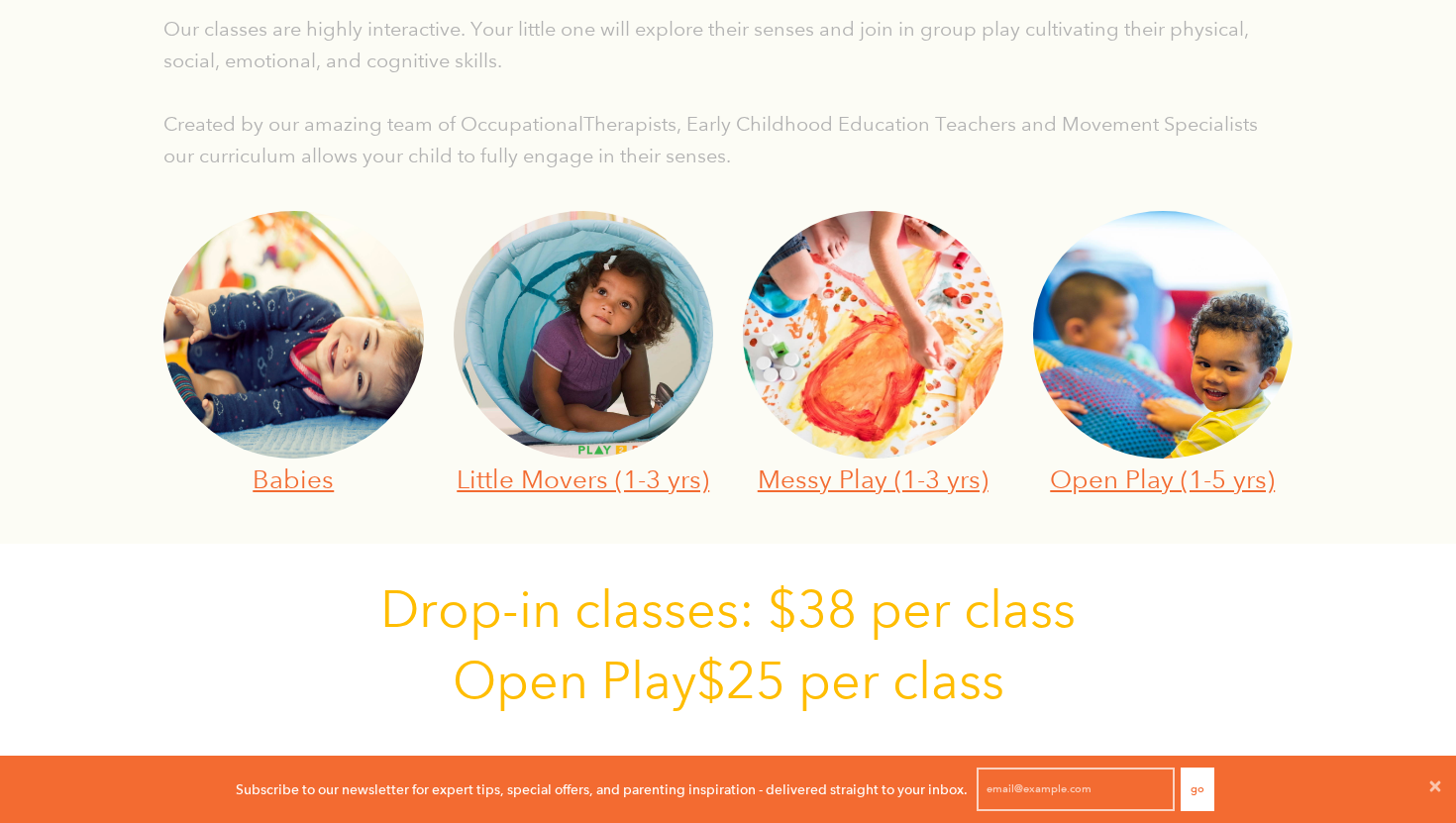 click on "Babies" at bounding box center (293, 479) 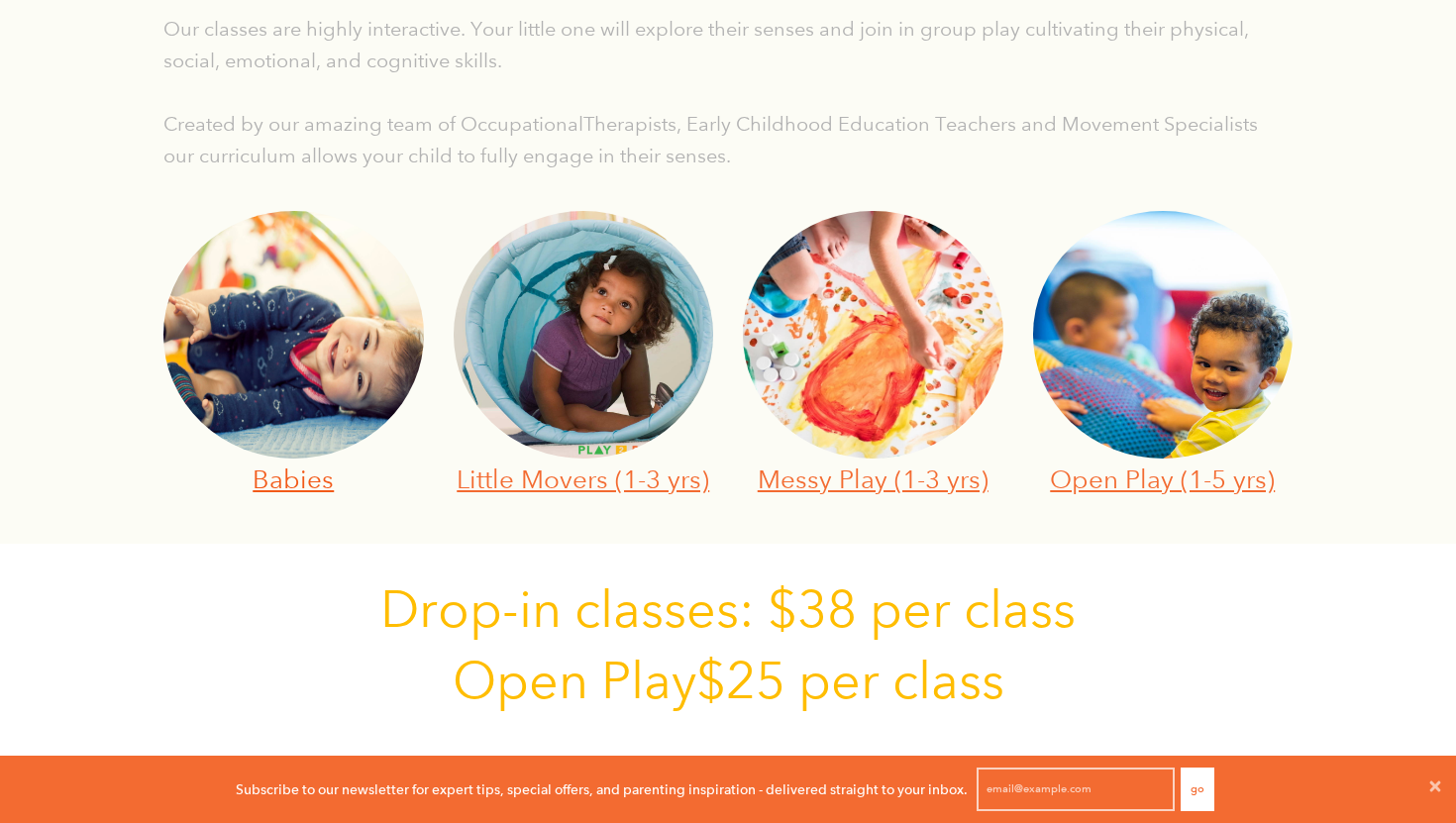 click on "Babies" at bounding box center [293, 478] 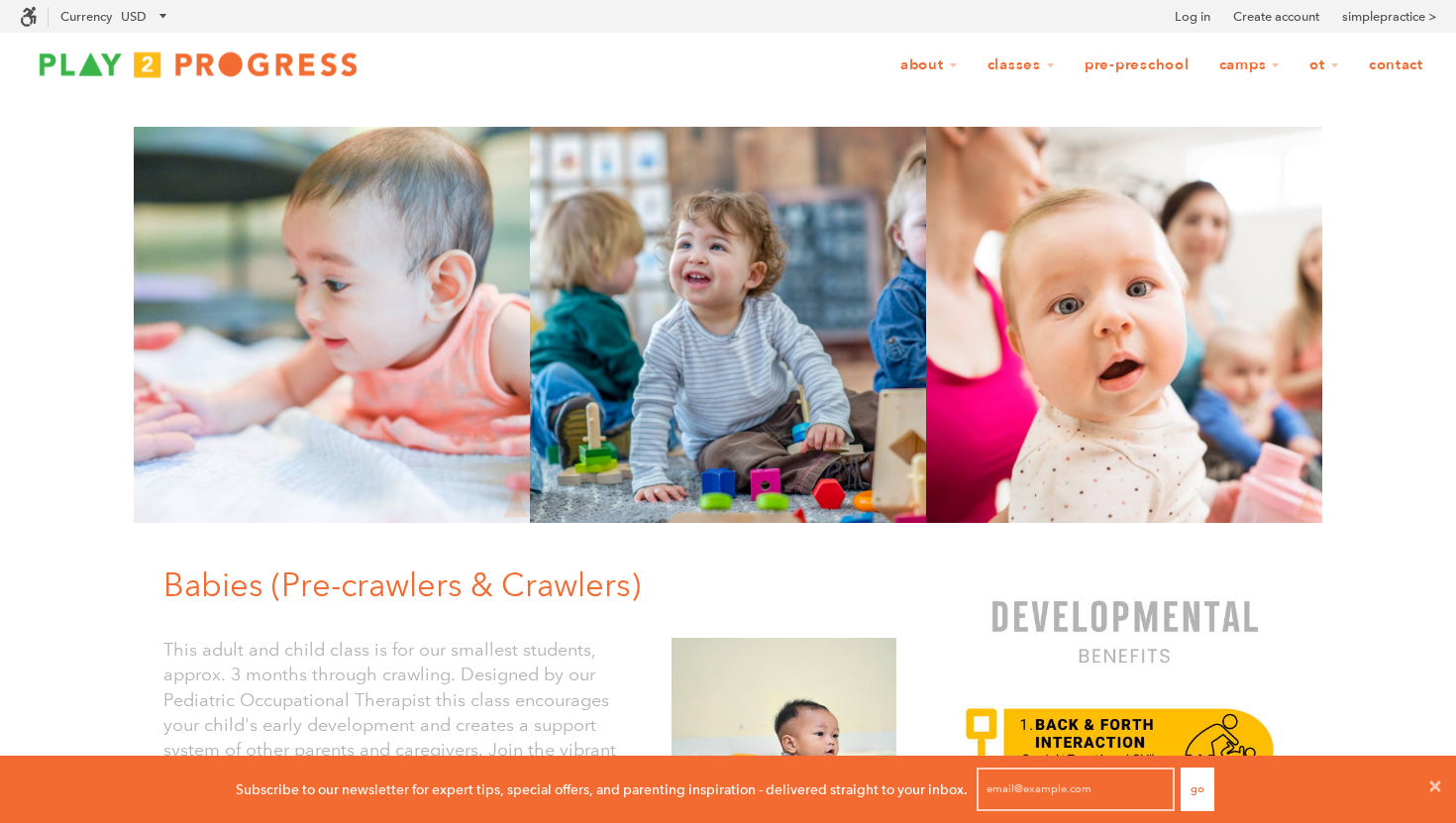 scroll, scrollTop: 0, scrollLeft: 0, axis: both 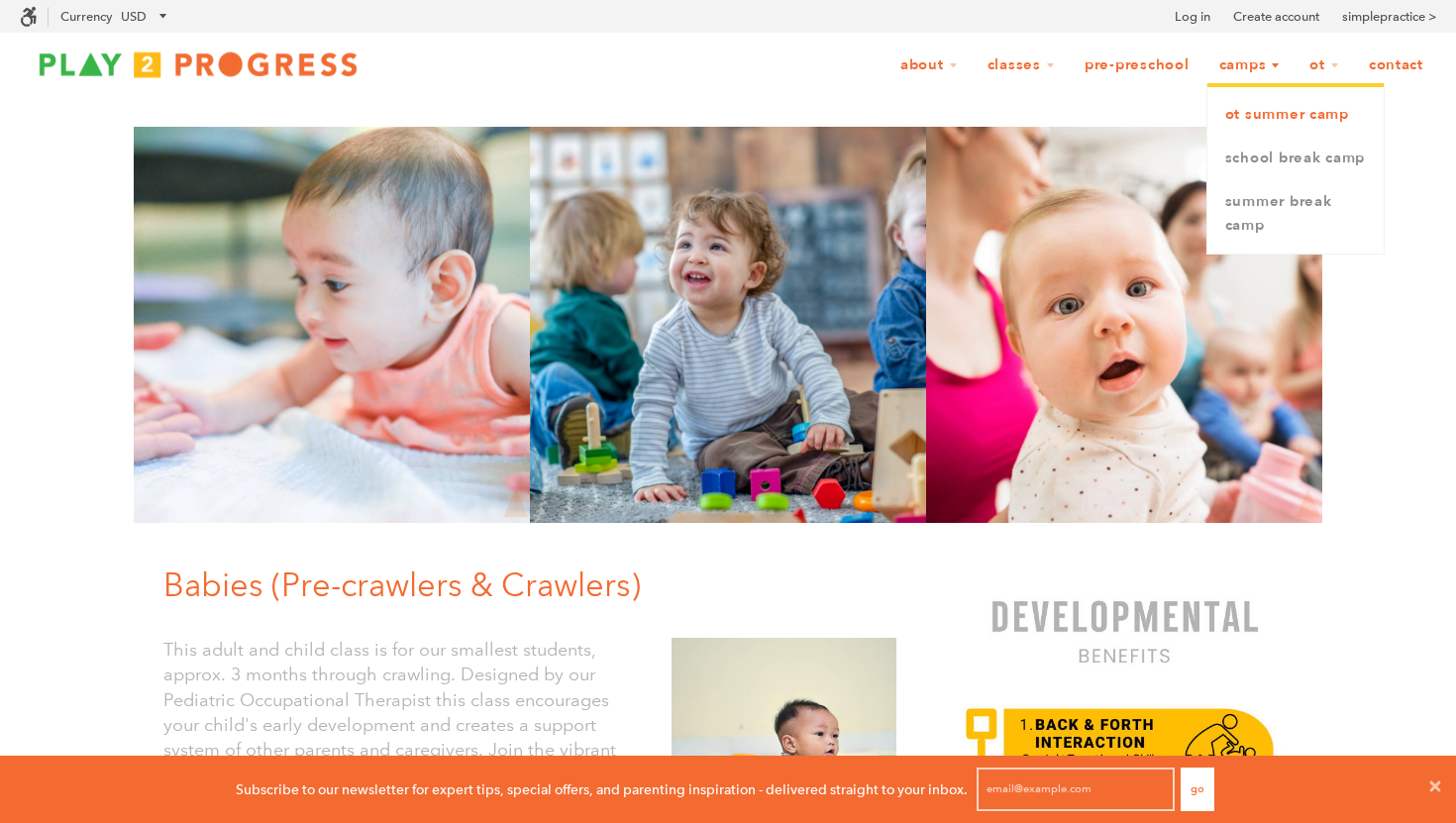 click on "OT Summer Camp" at bounding box center [1296, 115] 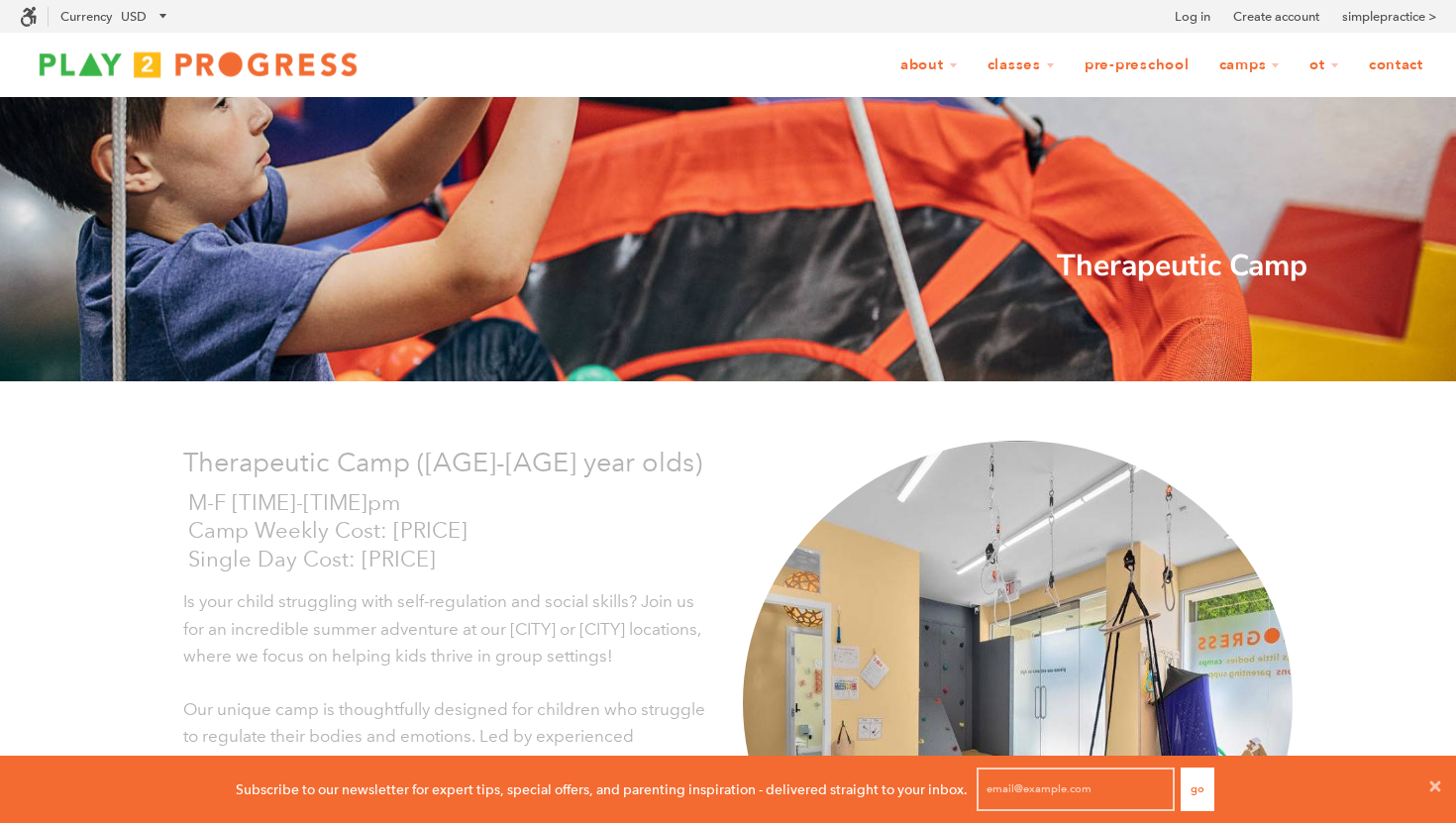 scroll, scrollTop: 0, scrollLeft: 0, axis: both 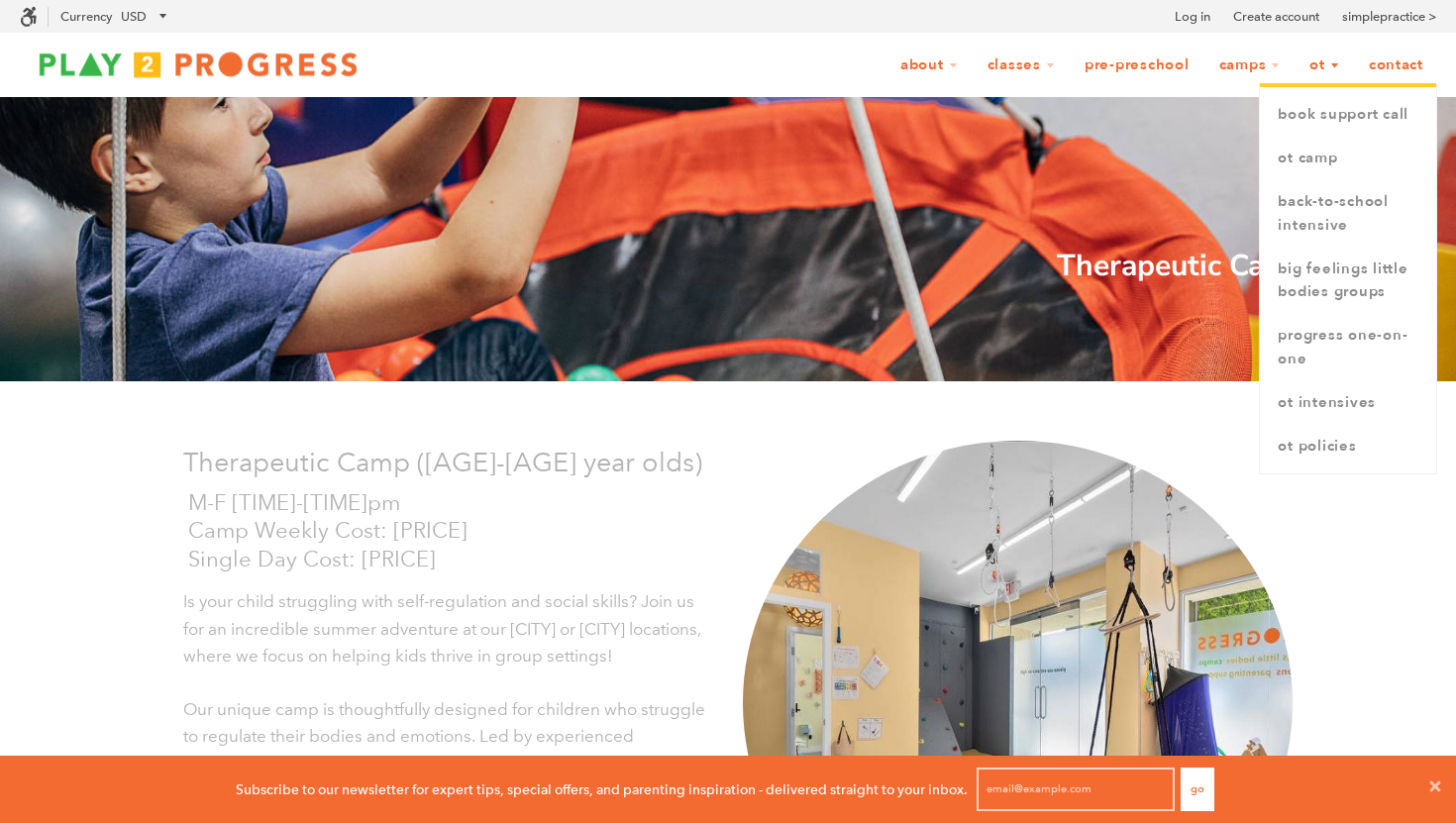 click on "OT" at bounding box center [1324, 65] 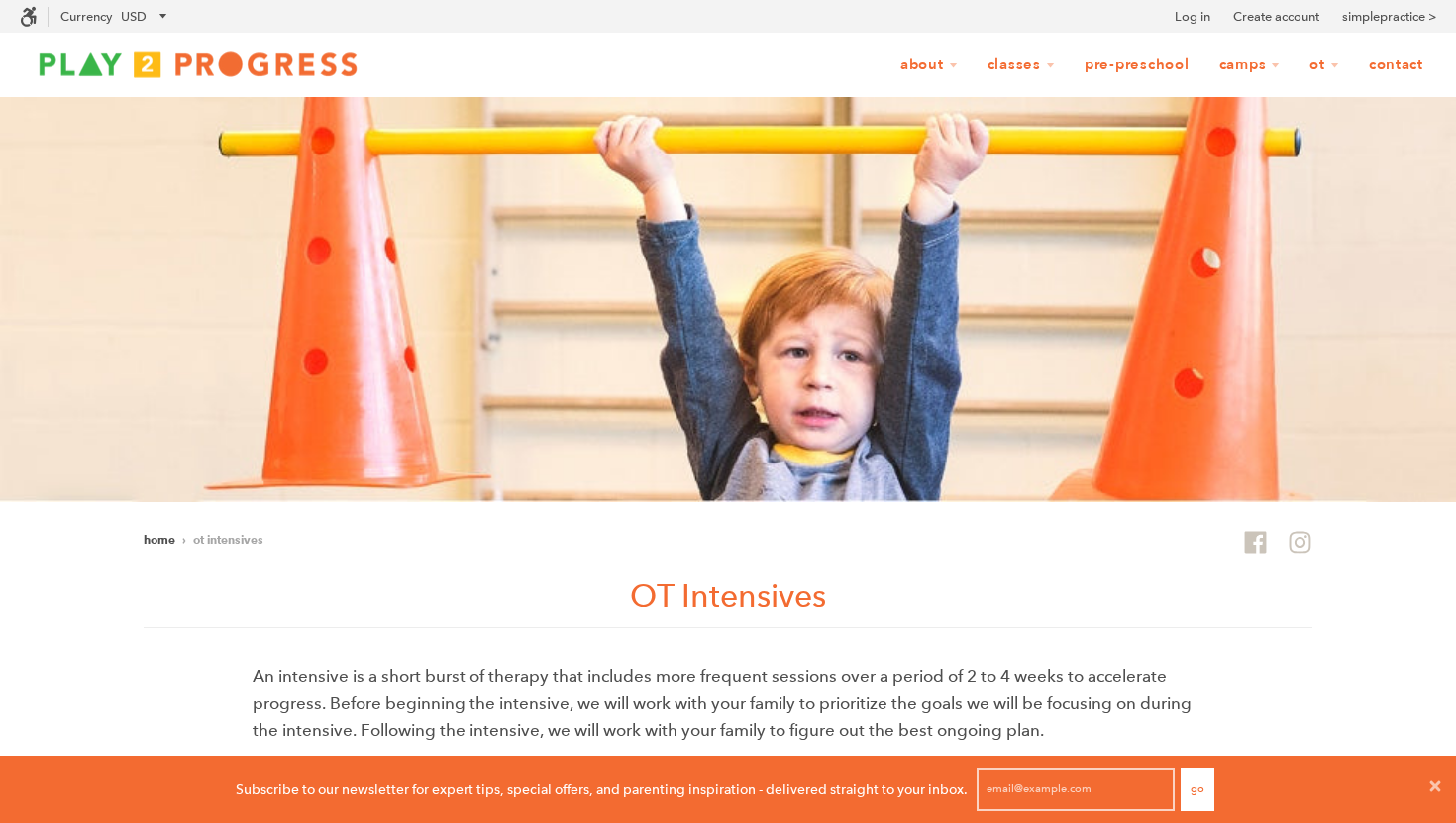 scroll, scrollTop: 0, scrollLeft: 0, axis: both 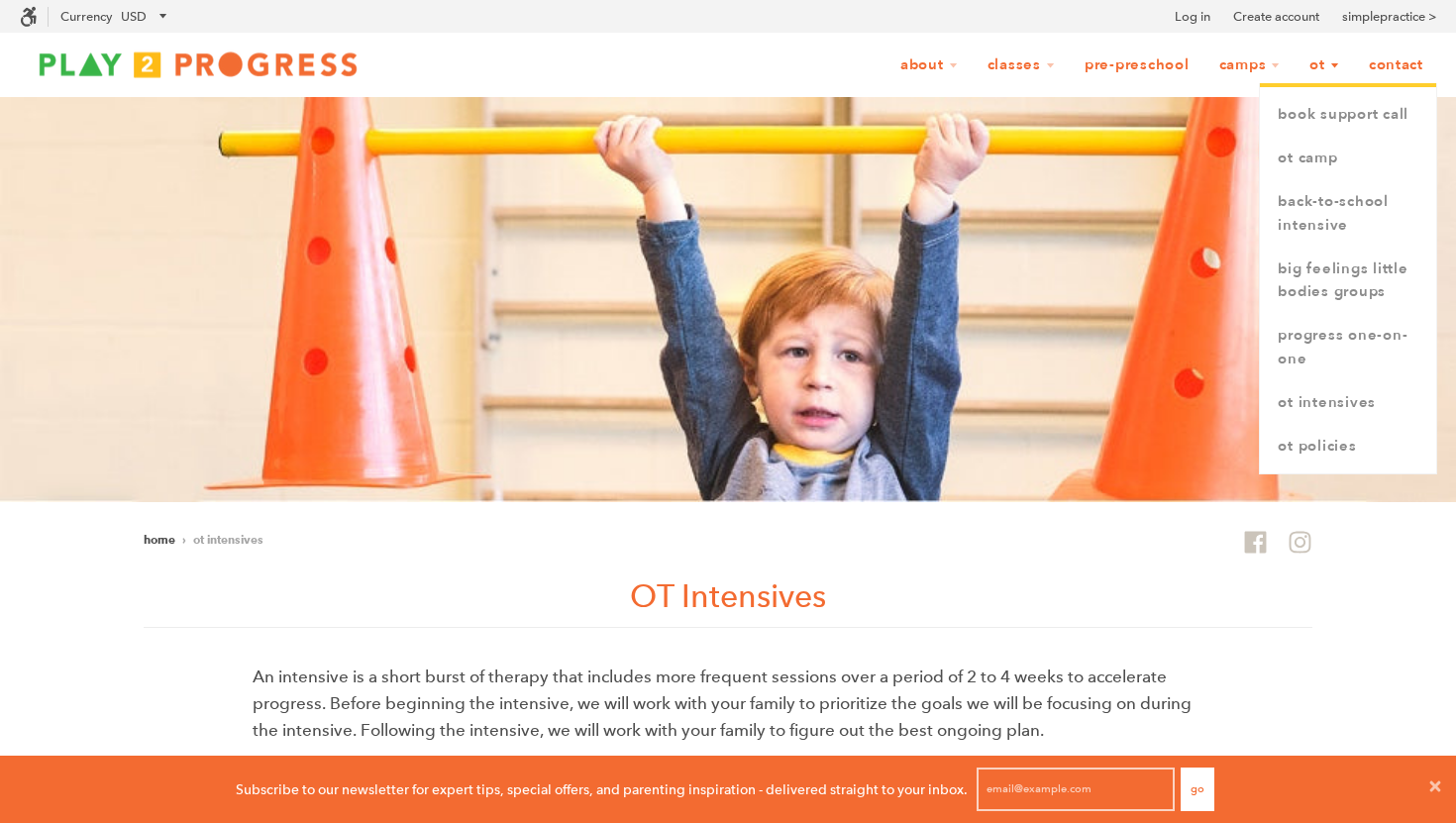 click on "OT" at bounding box center [1324, 65] 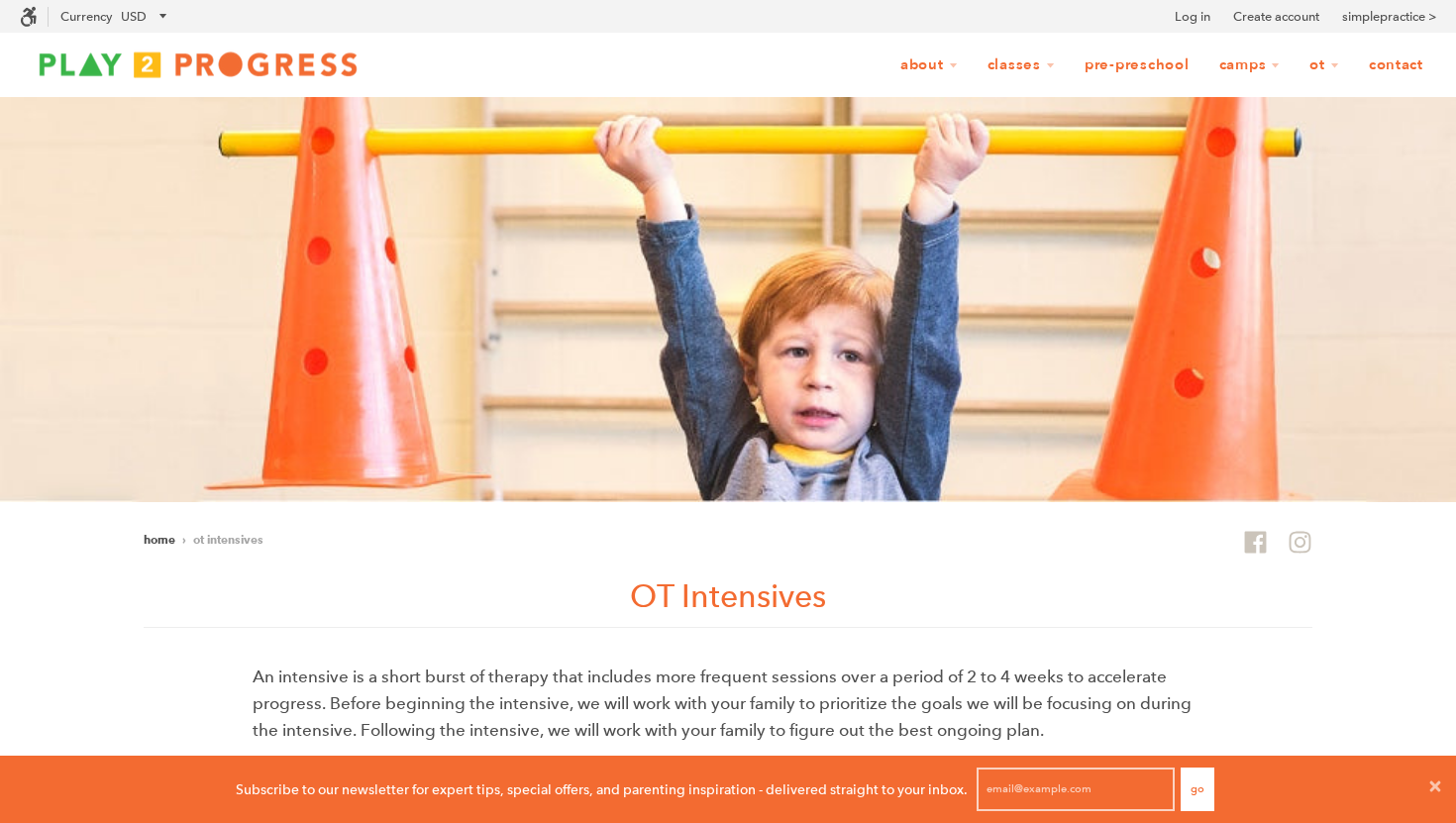 scroll, scrollTop: 0, scrollLeft: 0, axis: both 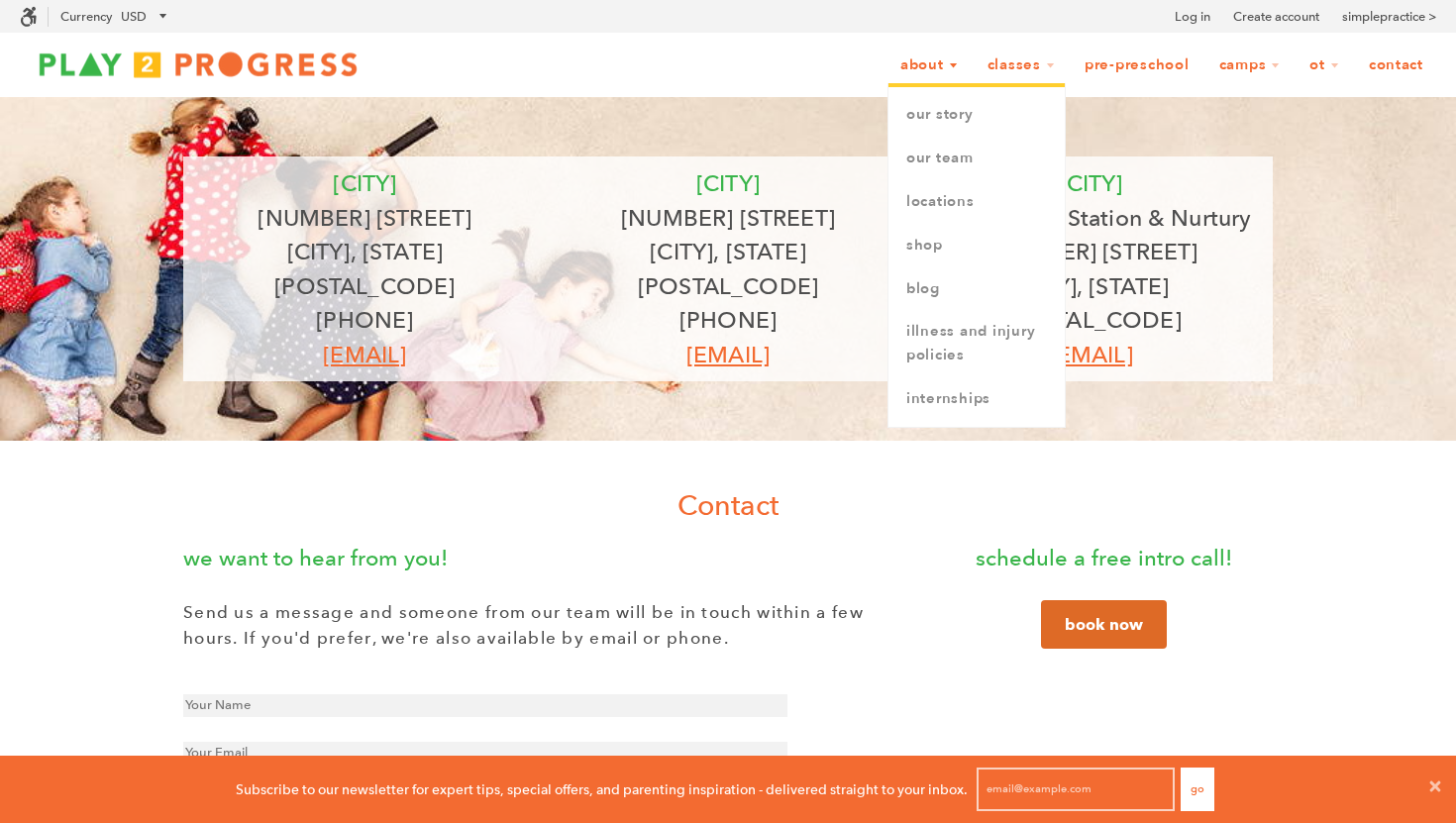 click on "About" at bounding box center (929, 65) 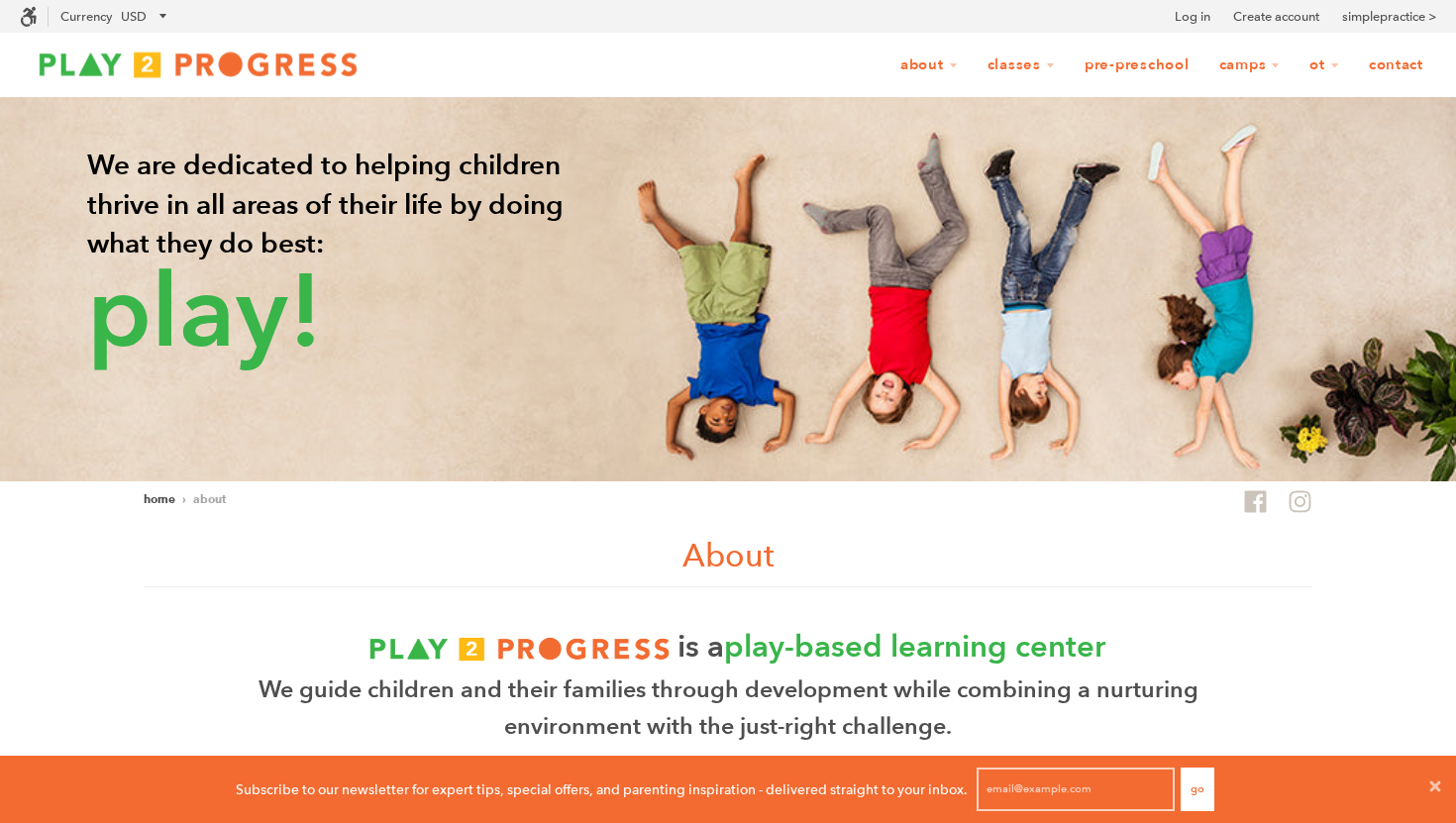 scroll, scrollTop: 0, scrollLeft: 0, axis: both 